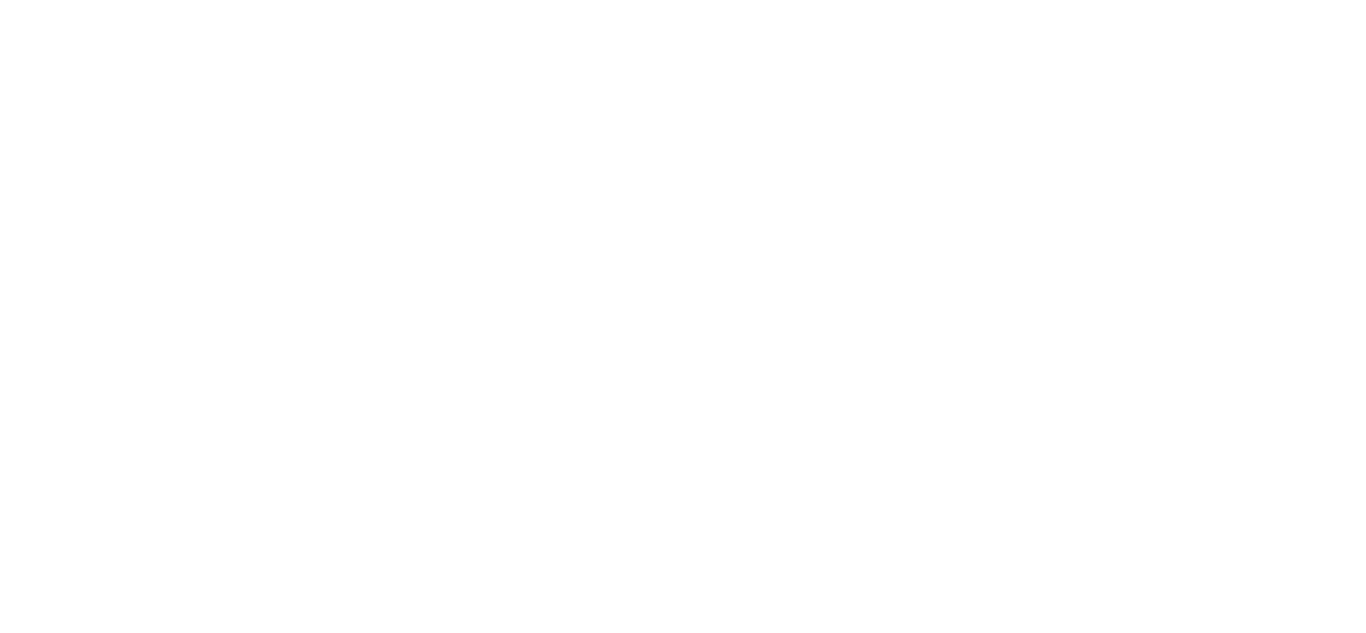 scroll, scrollTop: 0, scrollLeft: 0, axis: both 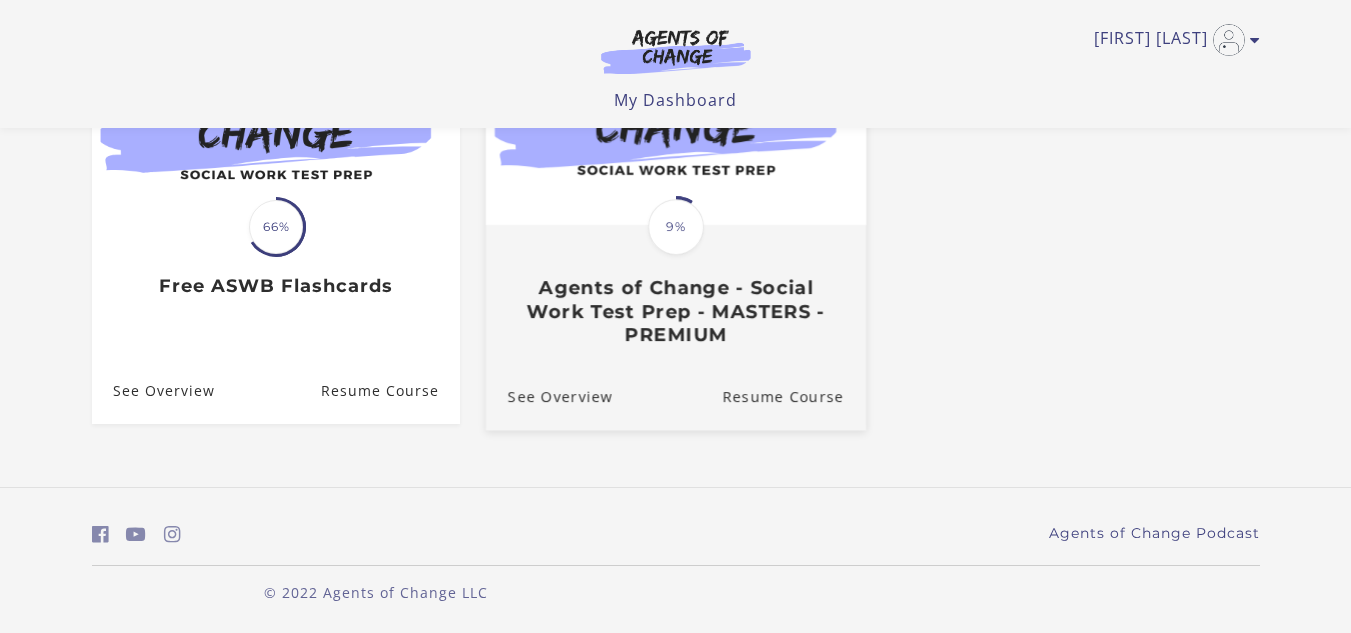 click on "9%" at bounding box center (676, 227) 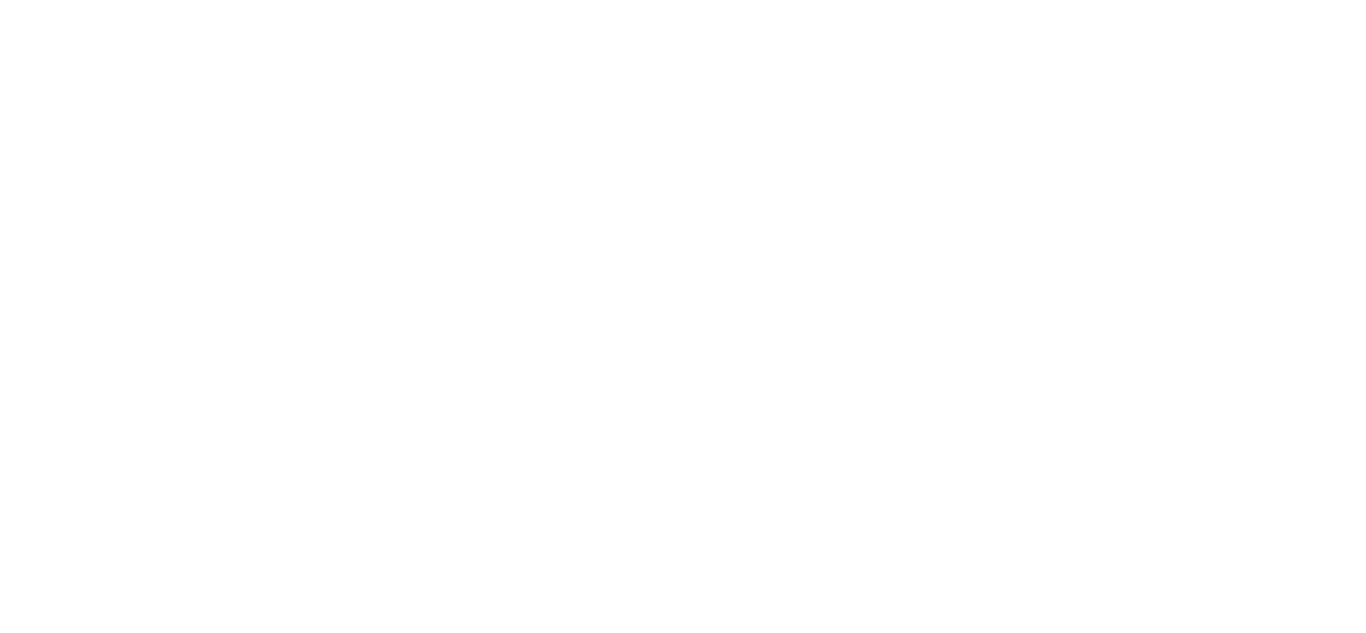 scroll, scrollTop: 0, scrollLeft: 0, axis: both 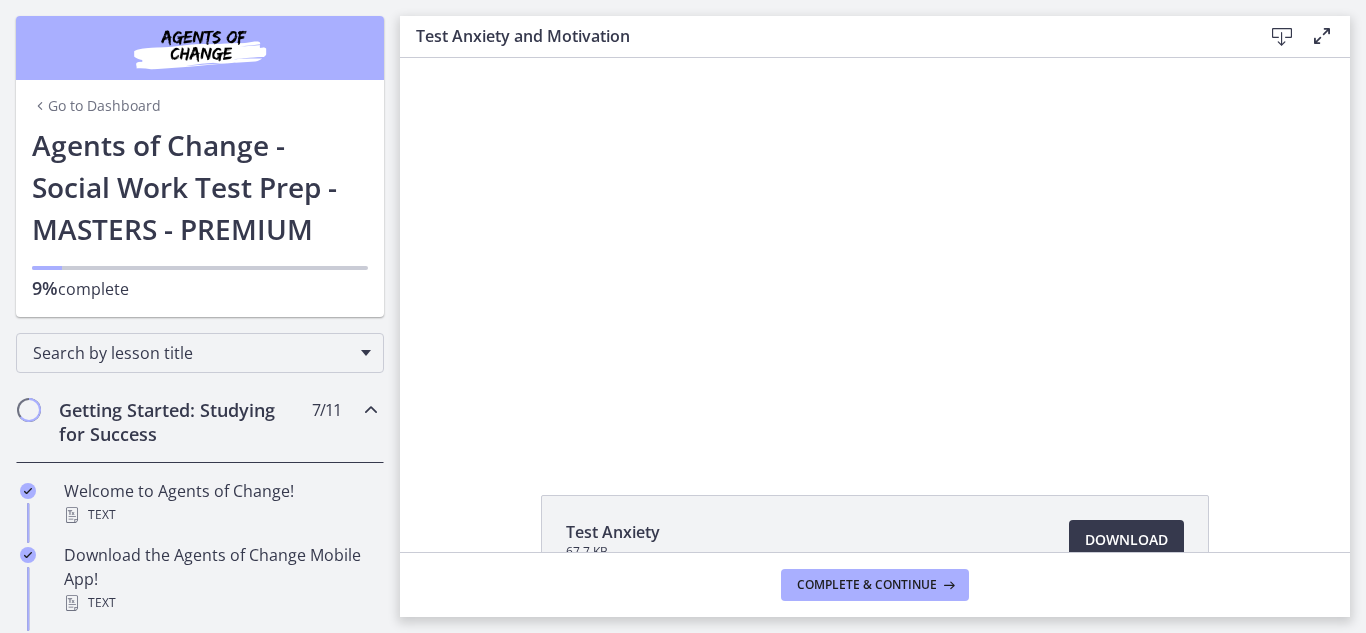 click on "Getting Started: Studying for Success" at bounding box center (181, 422) 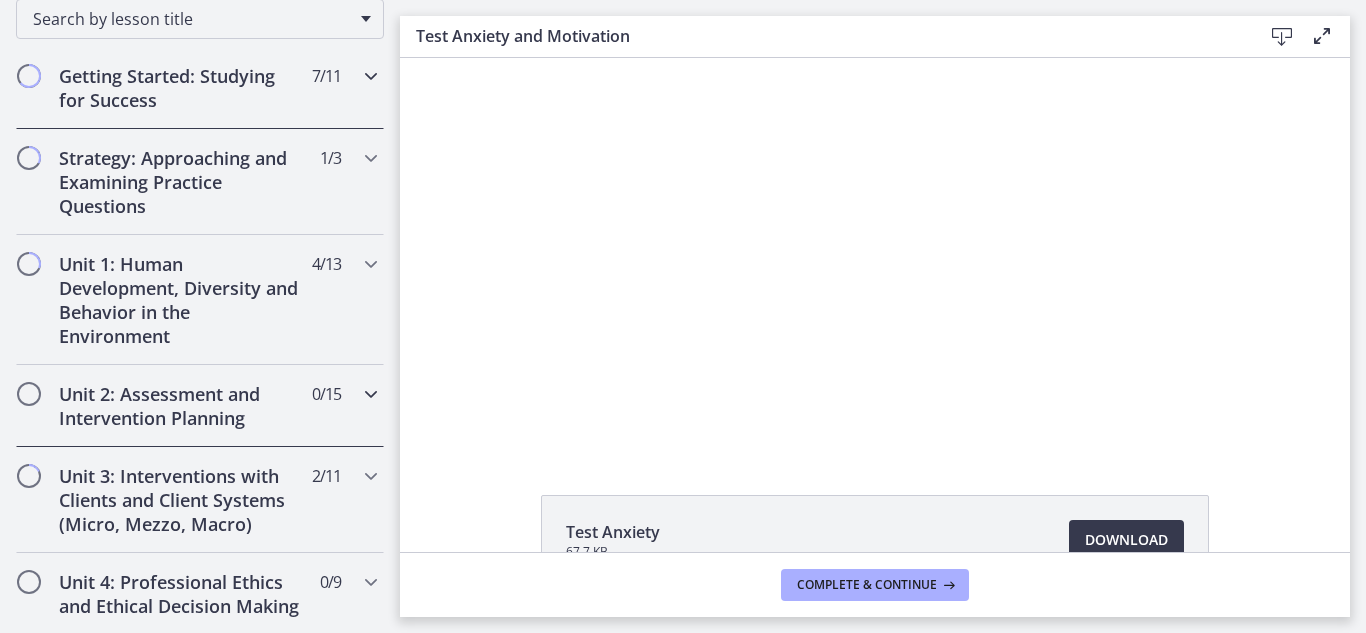 scroll, scrollTop: 335, scrollLeft: 0, axis: vertical 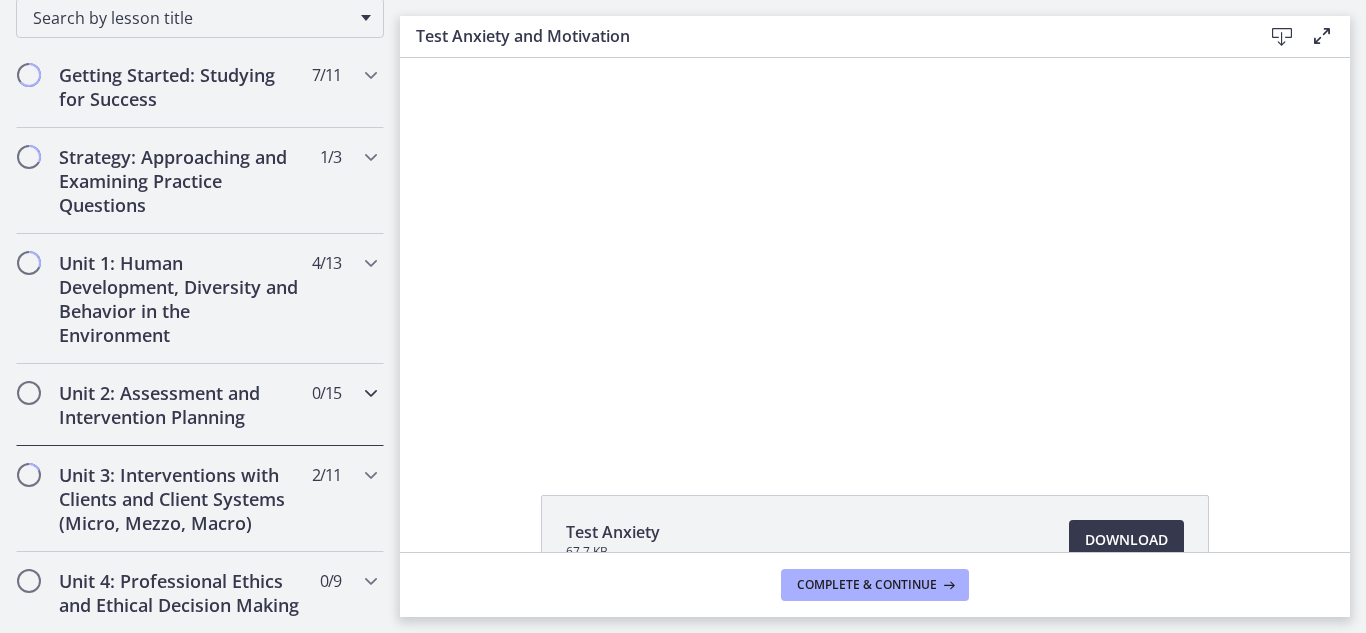 click on "Unit 2: Assessment and Intervention Planning" at bounding box center (181, 405) 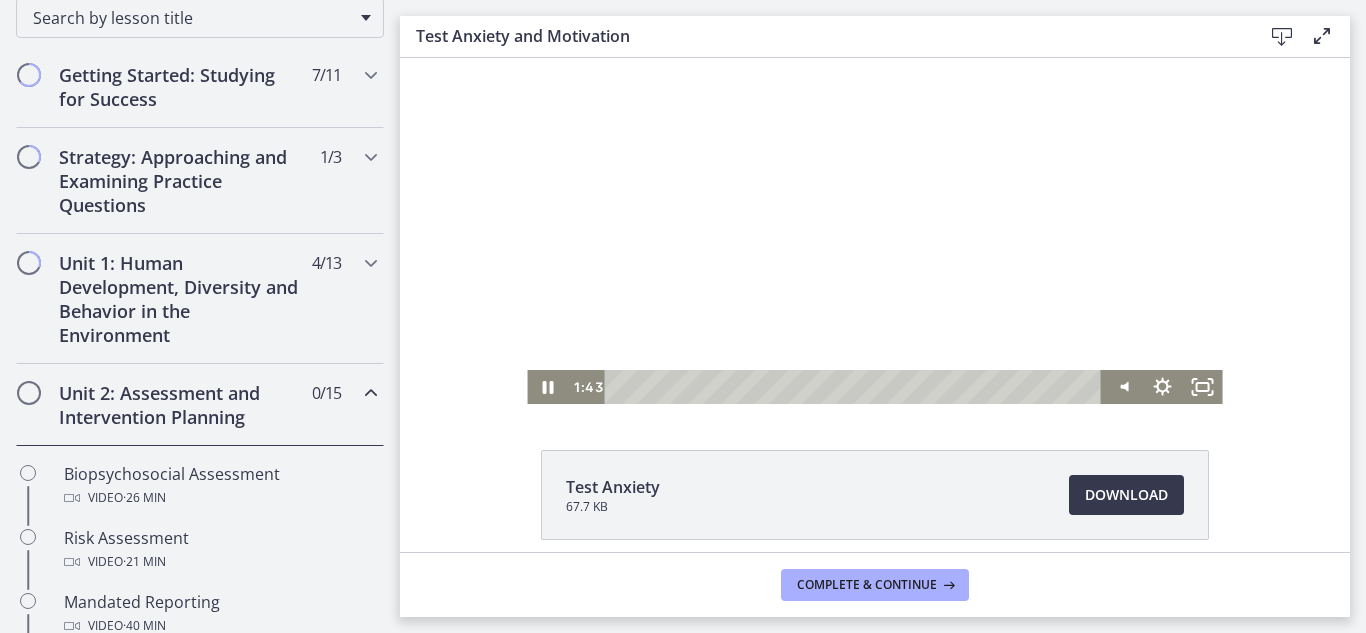 scroll, scrollTop: 43, scrollLeft: 0, axis: vertical 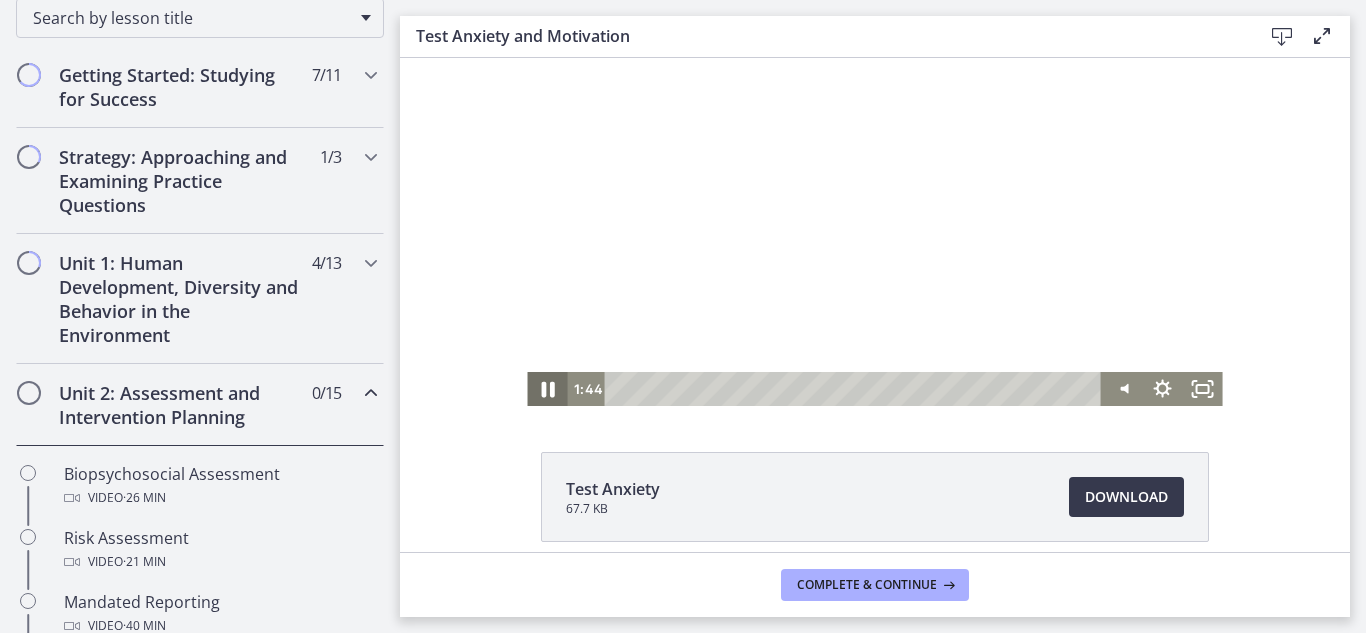 click 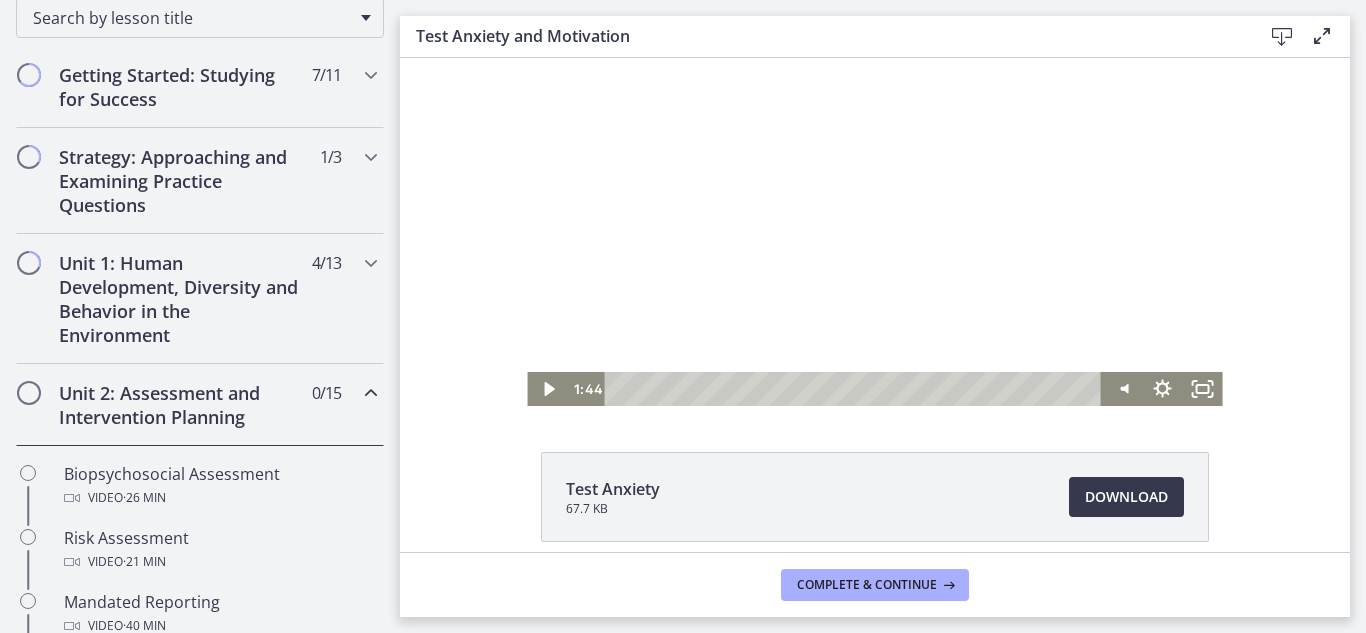 scroll, scrollTop: 0, scrollLeft: 0, axis: both 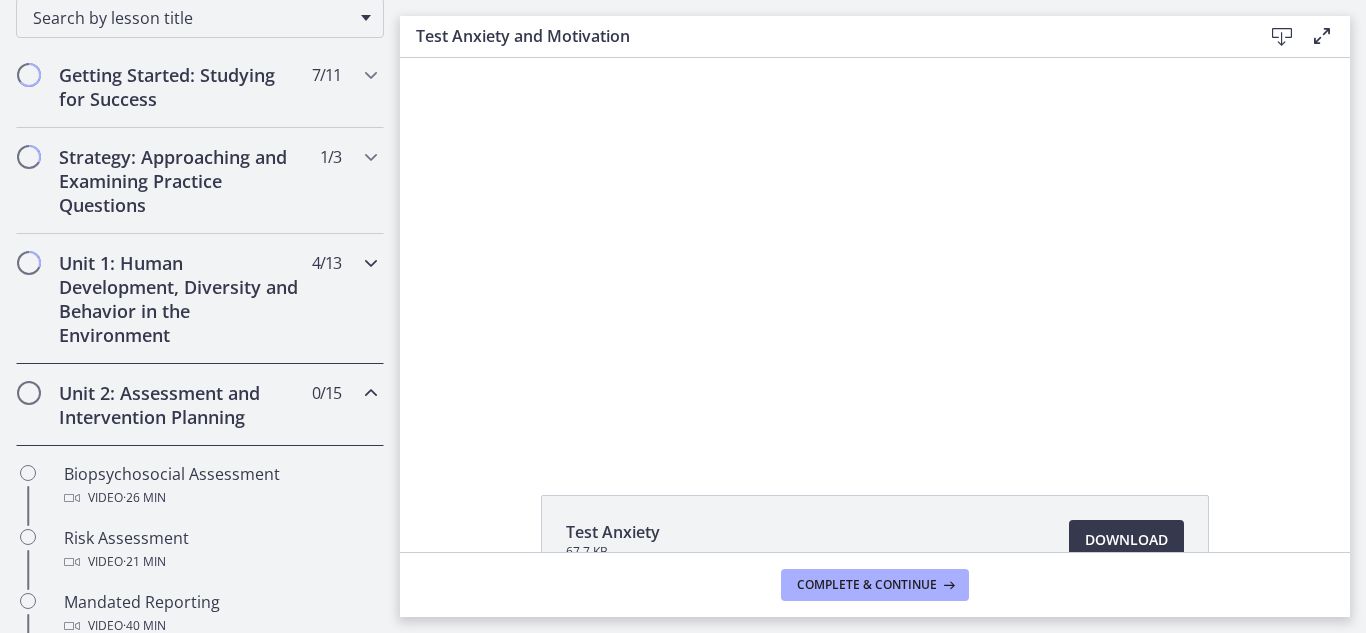 click on "Unit 1: Human Development, Diversity and Behavior in the Environment" at bounding box center (181, 299) 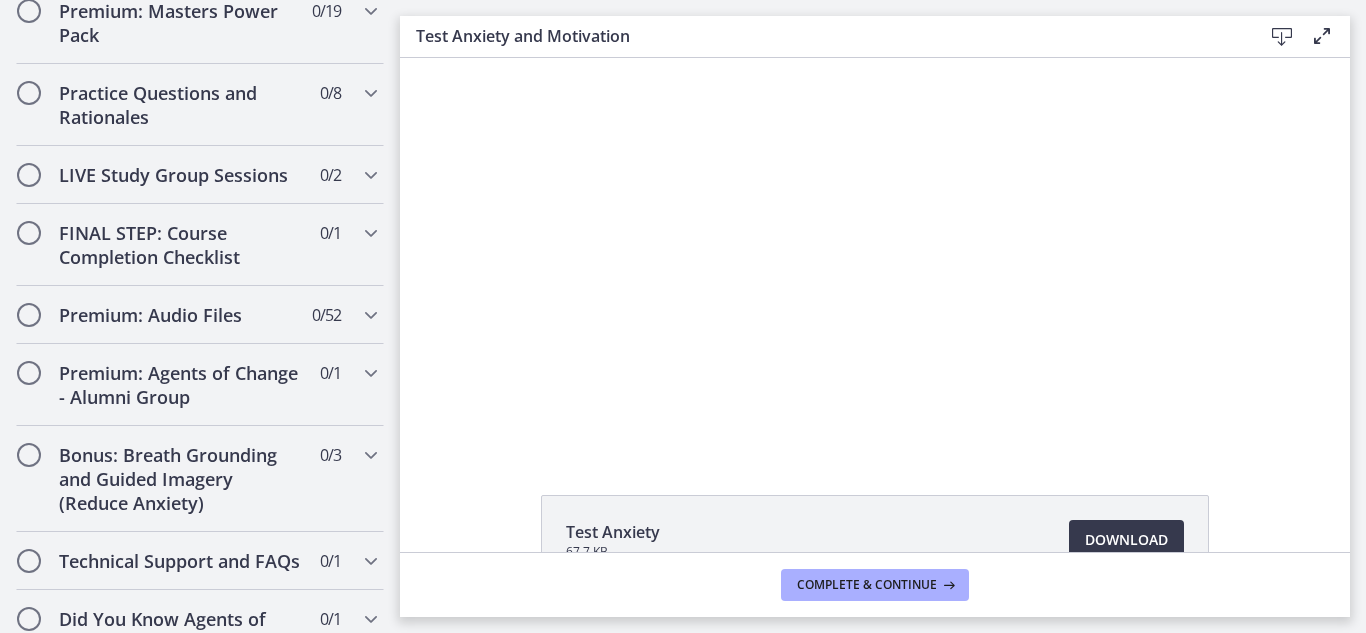 scroll, scrollTop: 2066, scrollLeft: 0, axis: vertical 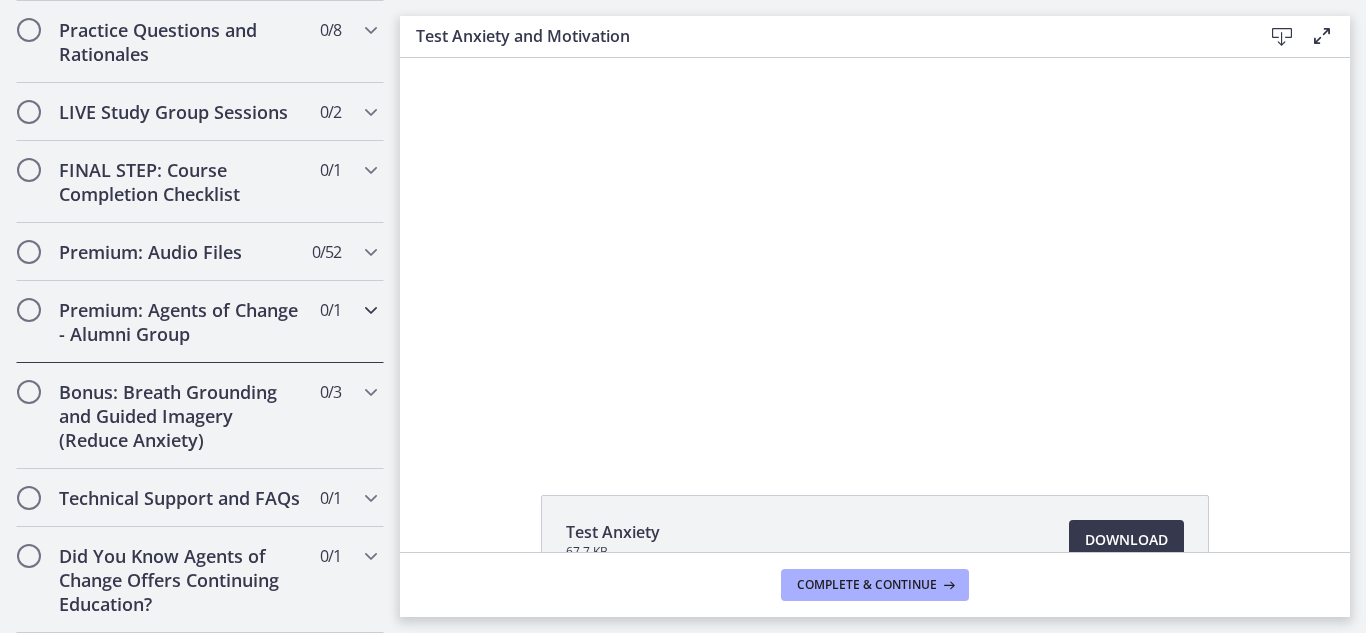 click on "Premium: Agents of Change - Alumni Group" at bounding box center [181, 322] 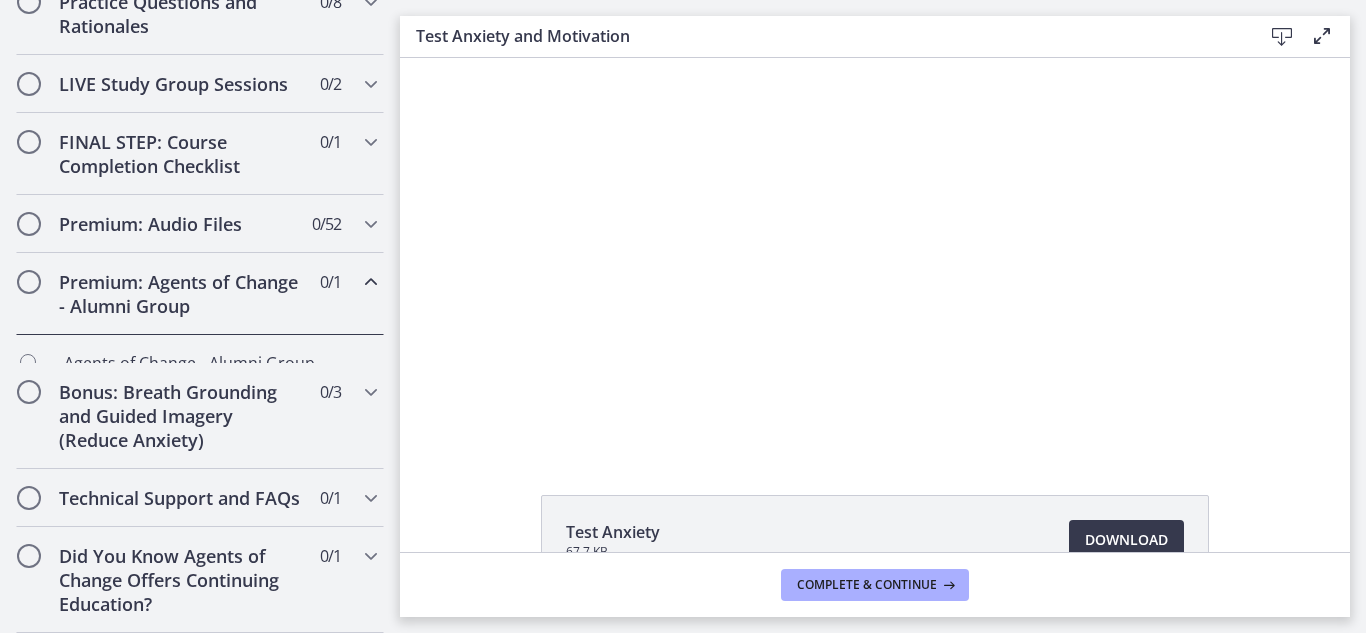 scroll, scrollTop: 1098, scrollLeft: 0, axis: vertical 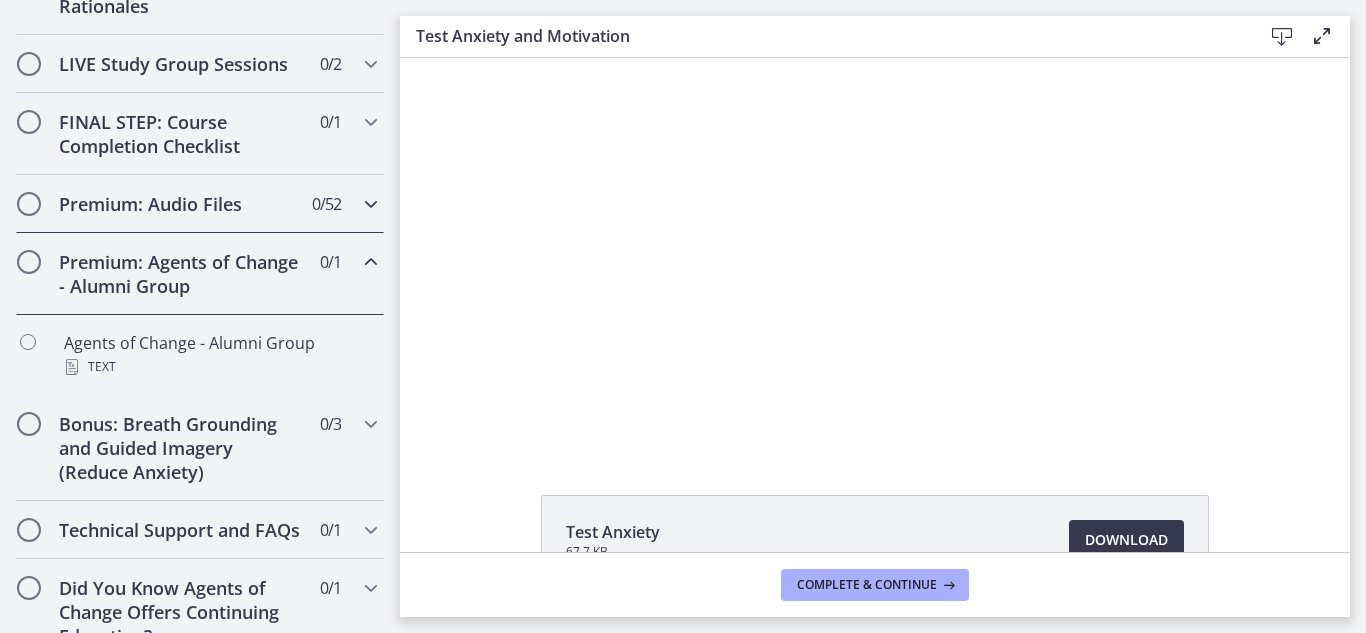 click on "Premium: Audio Files
0  /  52
Completed" at bounding box center (200, 204) 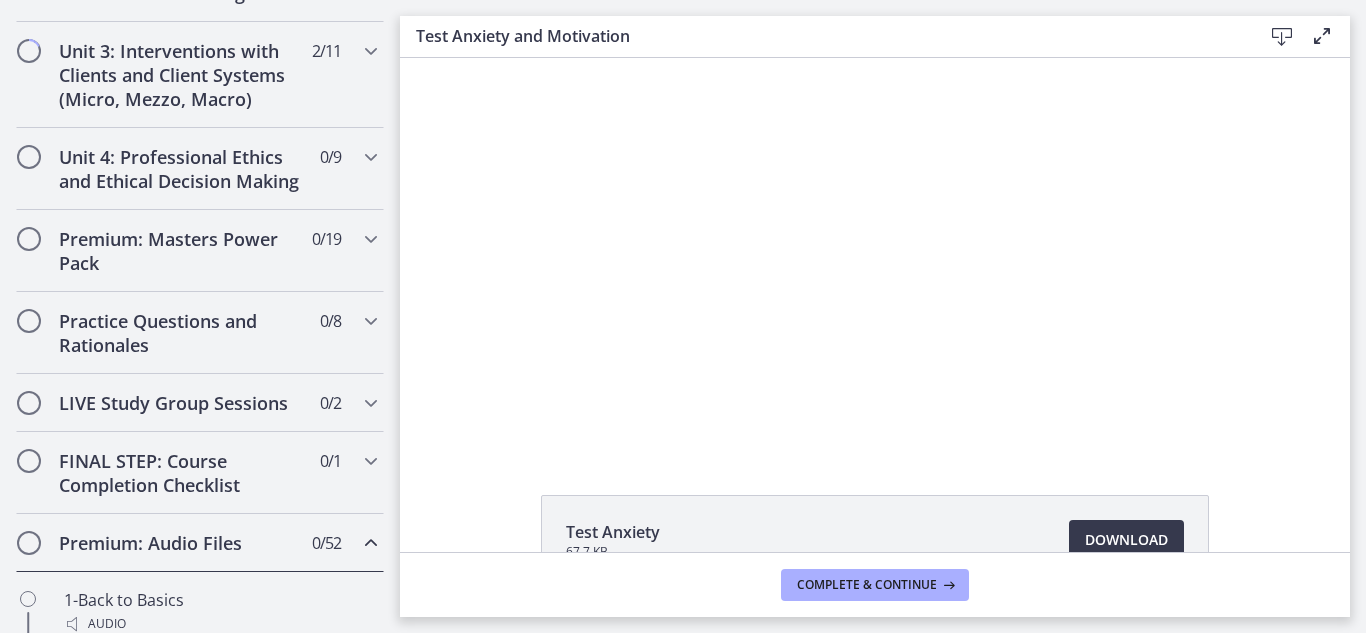 scroll, scrollTop: 757, scrollLeft: 0, axis: vertical 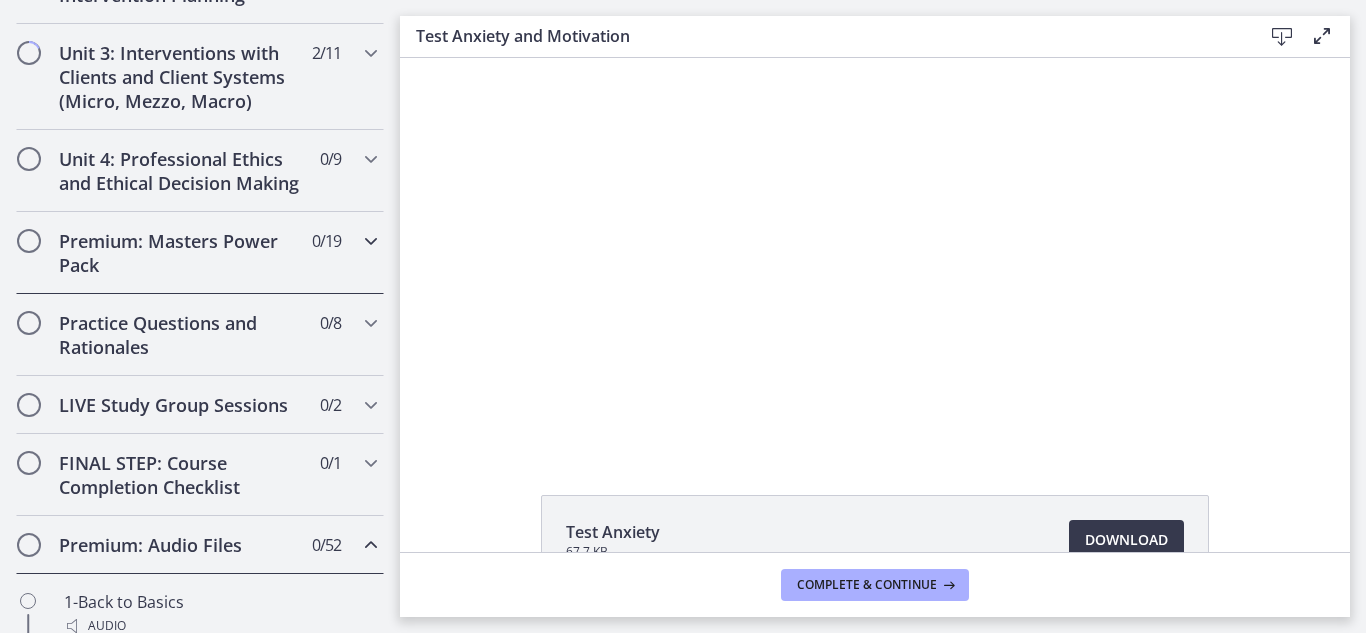 click on "Premium: Masters Power Pack" at bounding box center [181, 253] 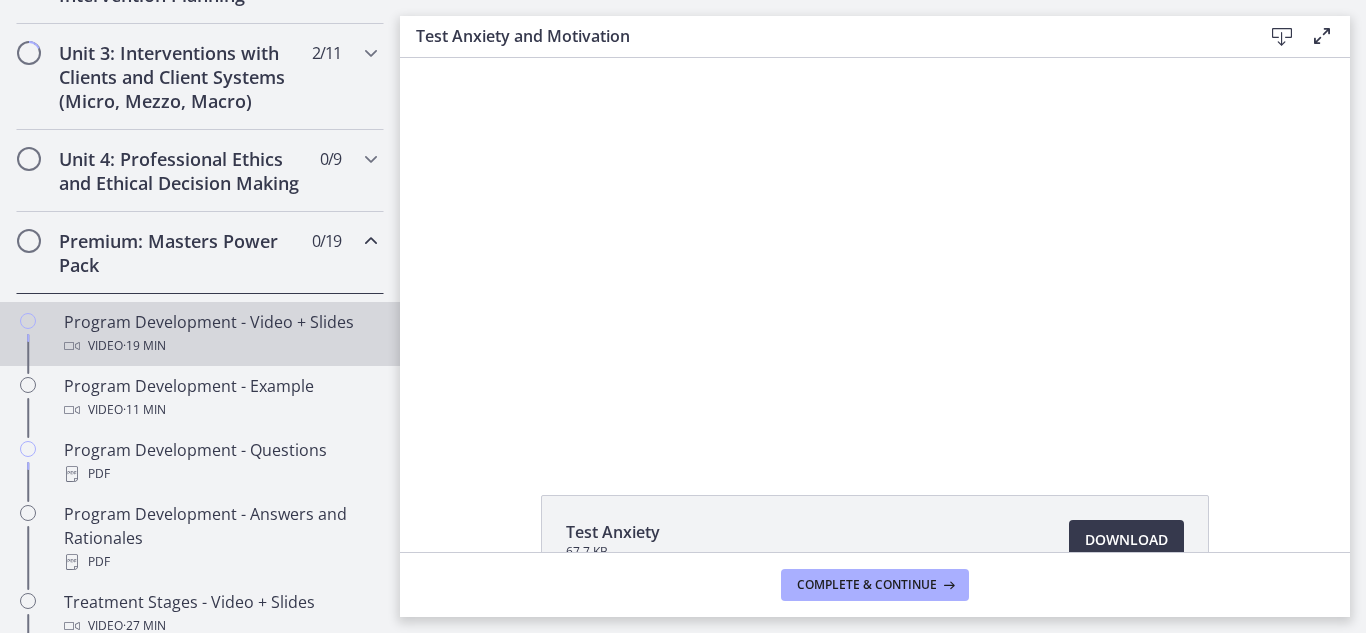 click on "Program Development - Video + Slides
Video
·  19 min" at bounding box center [220, 334] 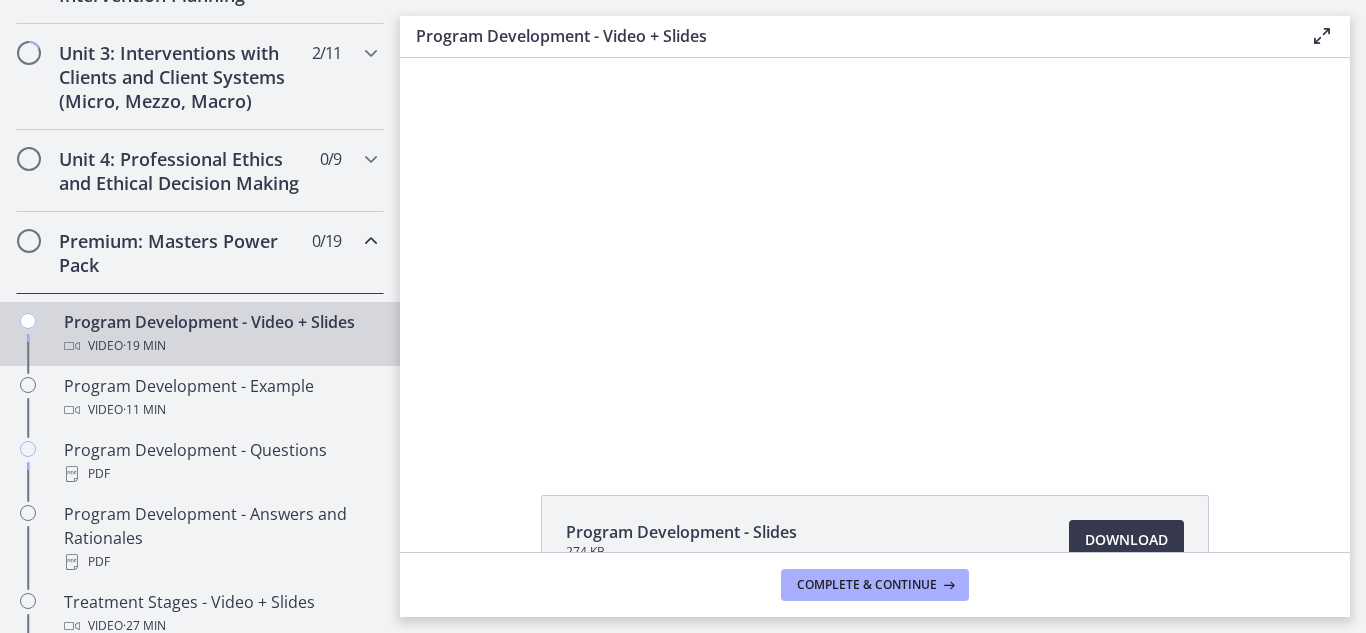 scroll, scrollTop: 0, scrollLeft: 0, axis: both 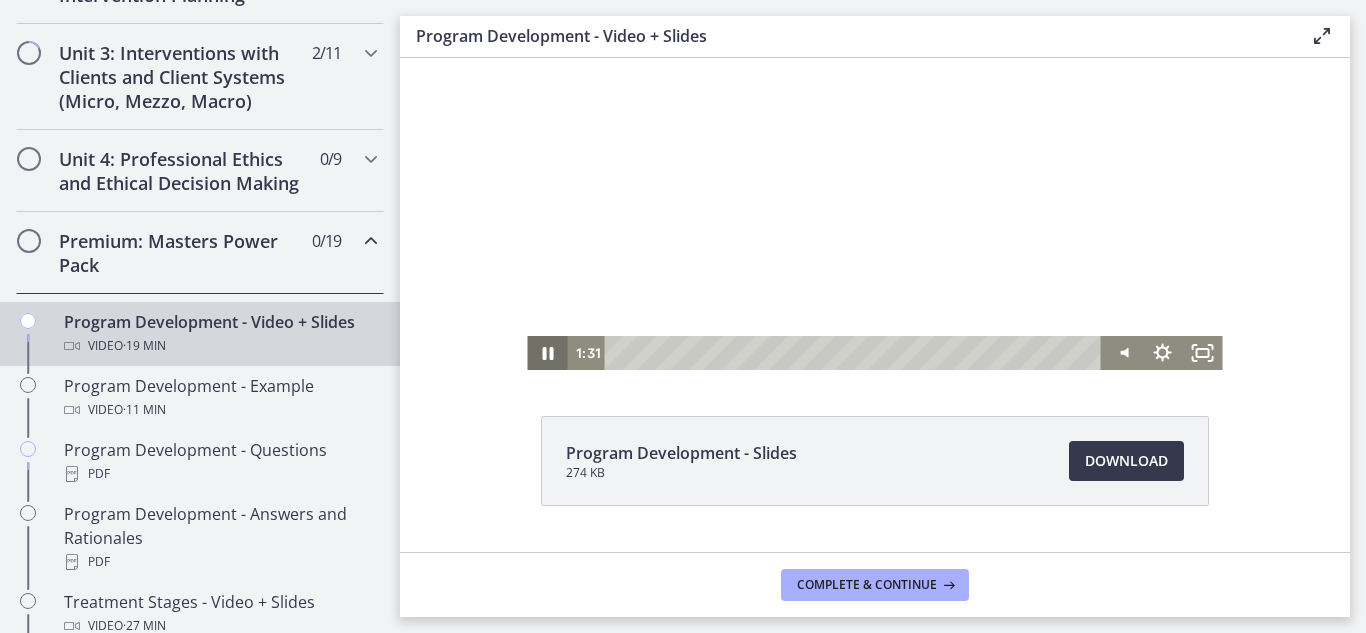 click 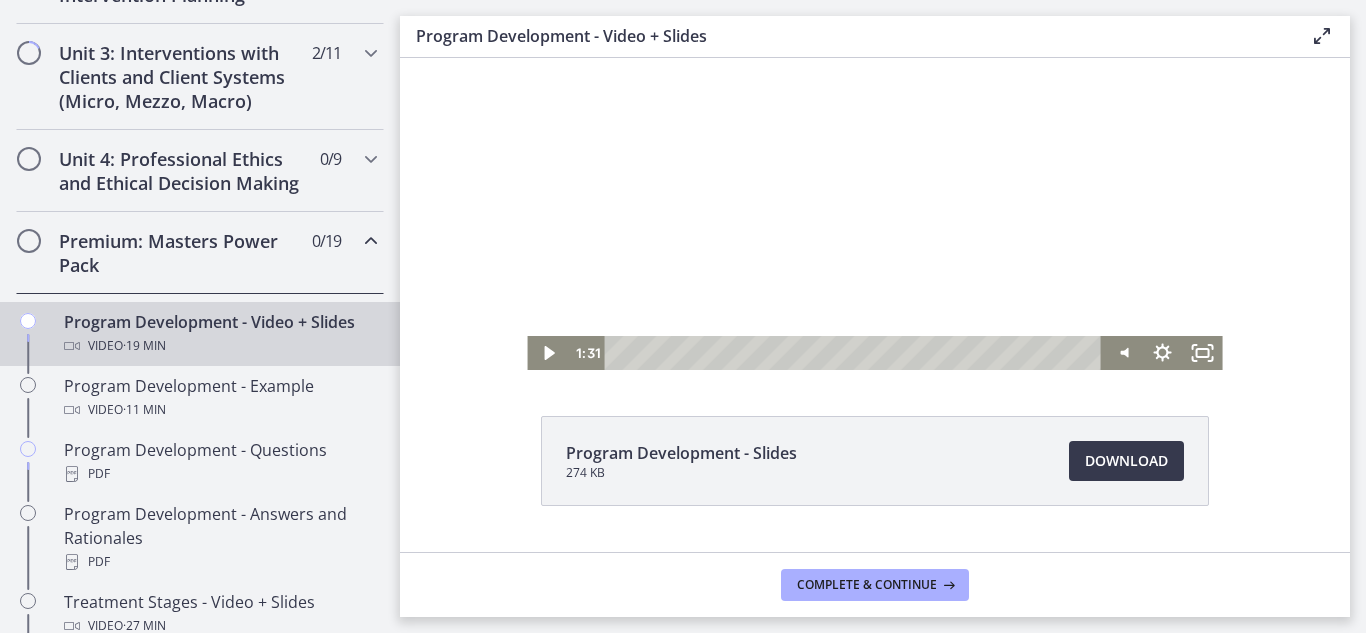 click at bounding box center [874, 174] 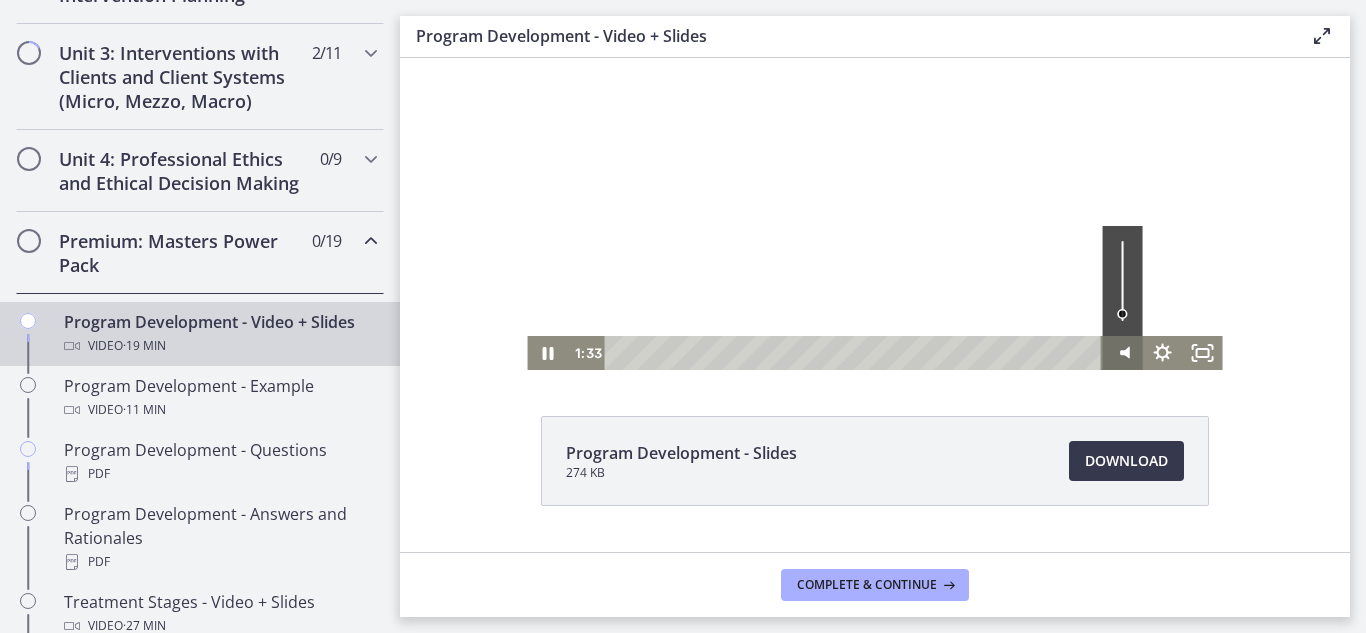 click 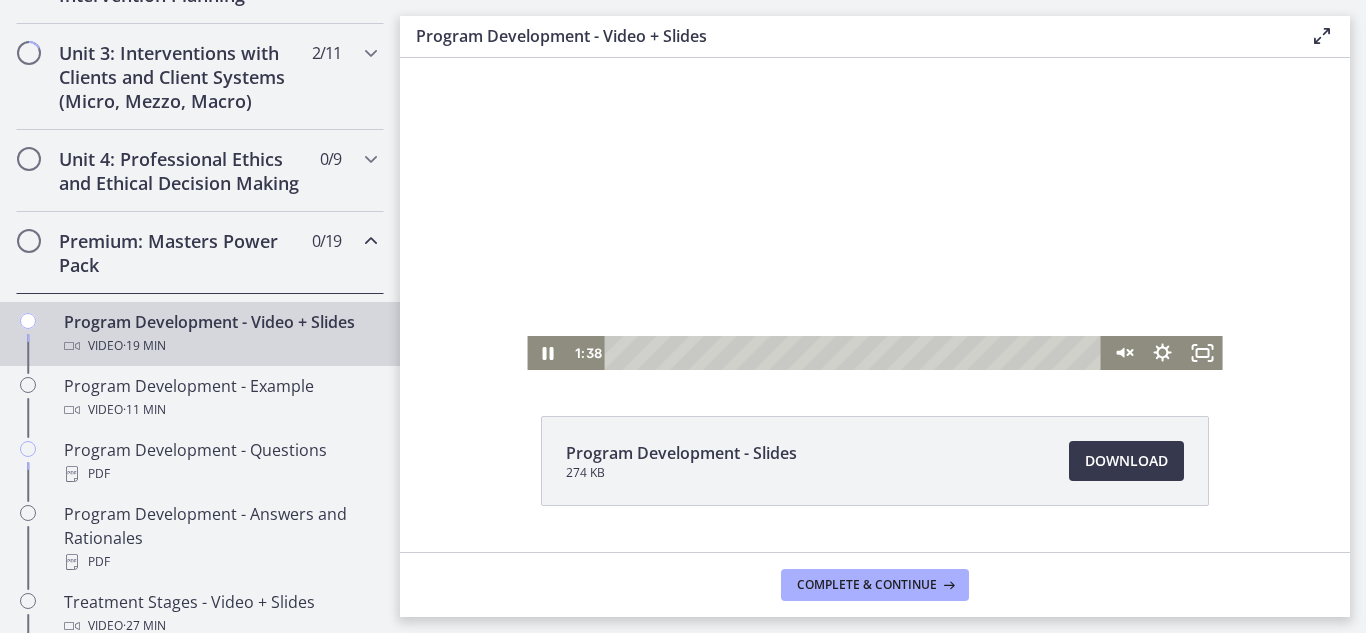 click at bounding box center (874, 174) 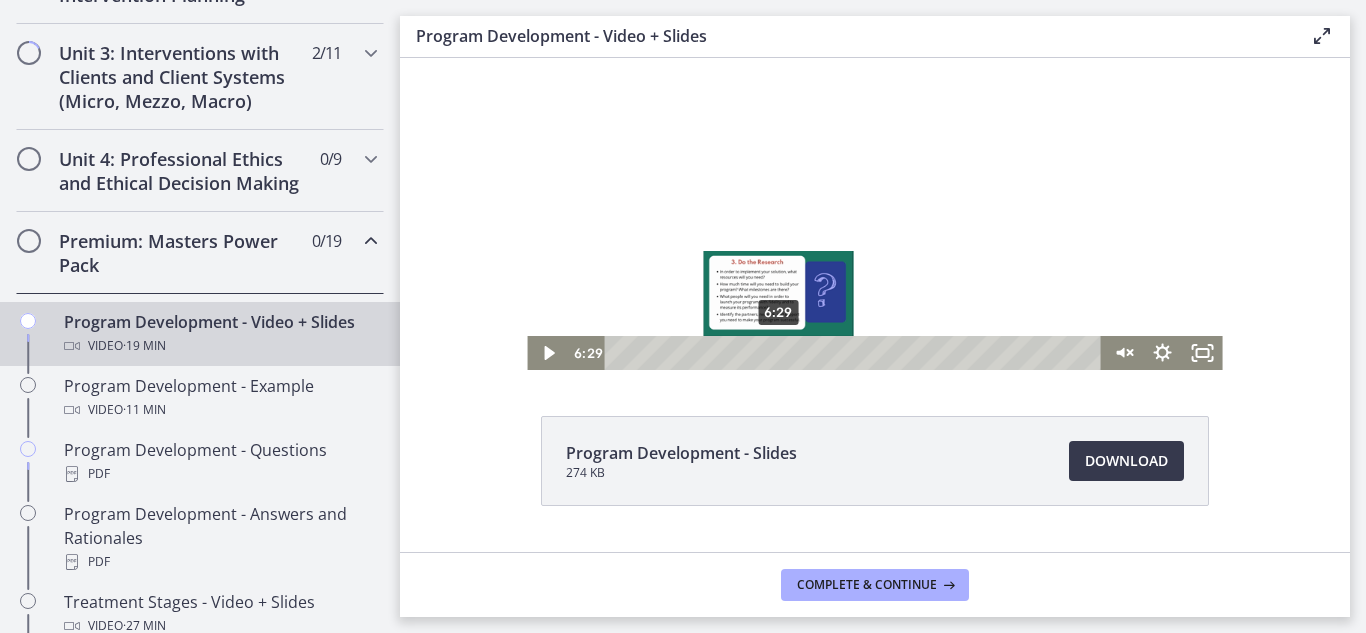 click on "6:29" at bounding box center (856, 353) 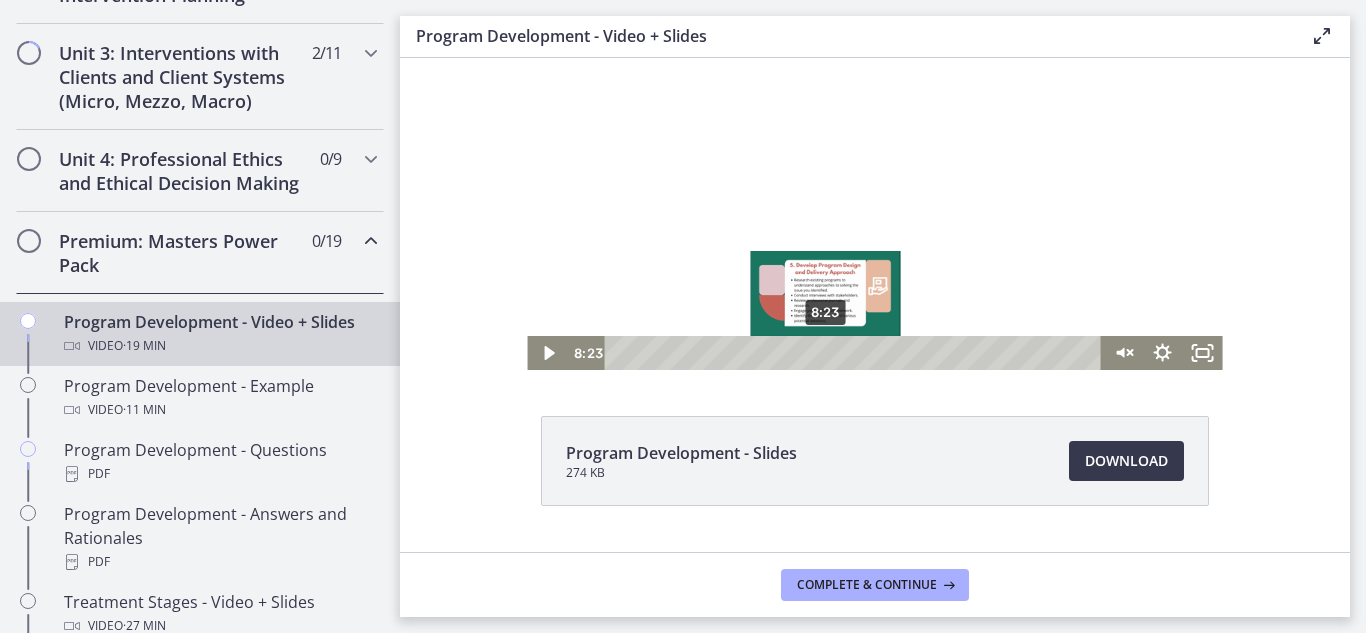 click on "8:23" at bounding box center (856, 353) 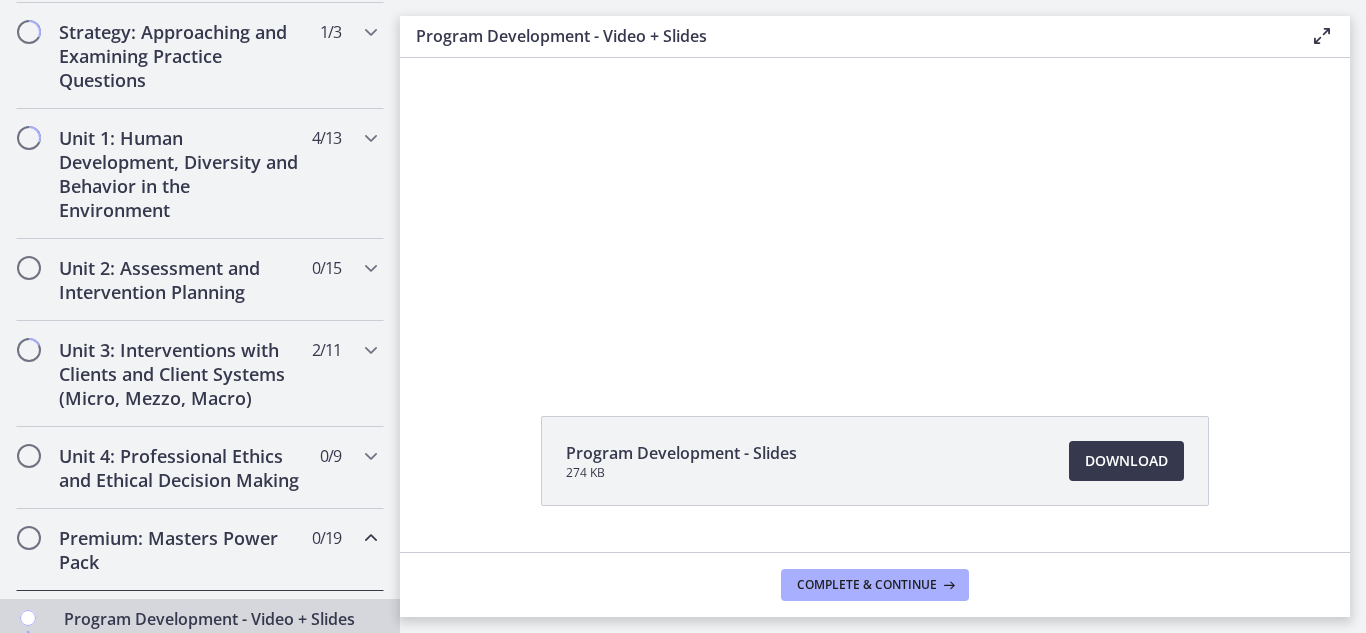 scroll, scrollTop: 449, scrollLeft: 0, axis: vertical 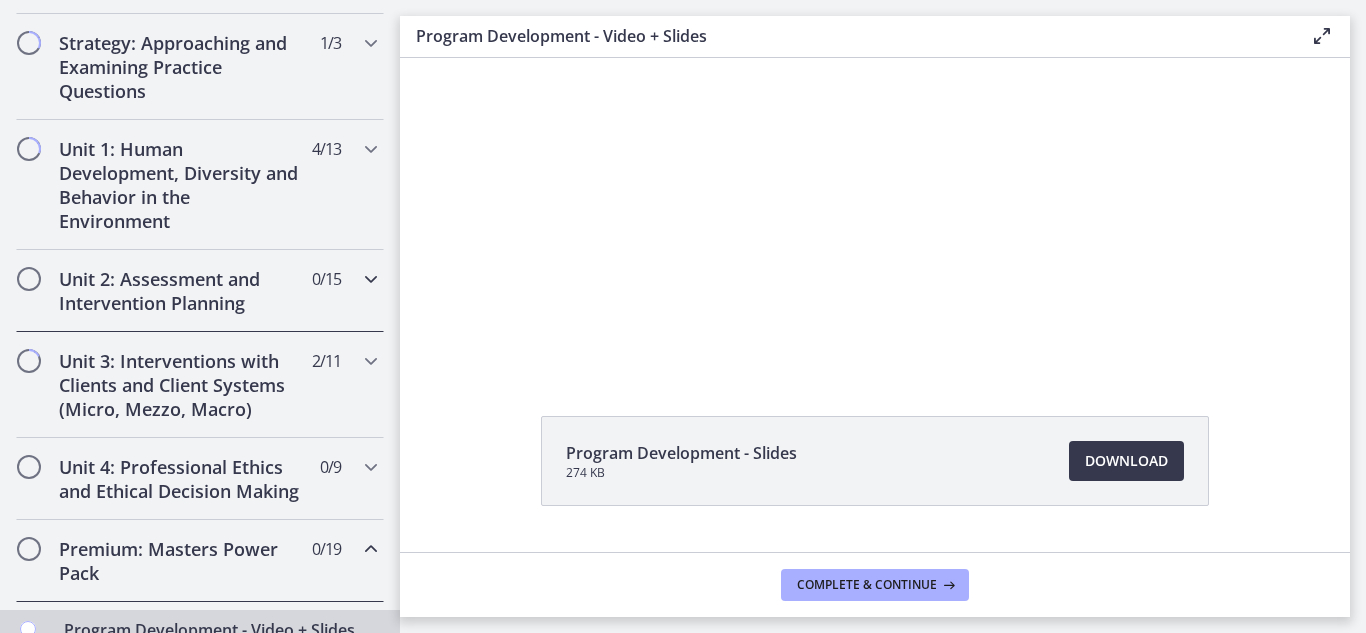 click on "Unit 2: Assessment and Intervention Planning" at bounding box center (181, 291) 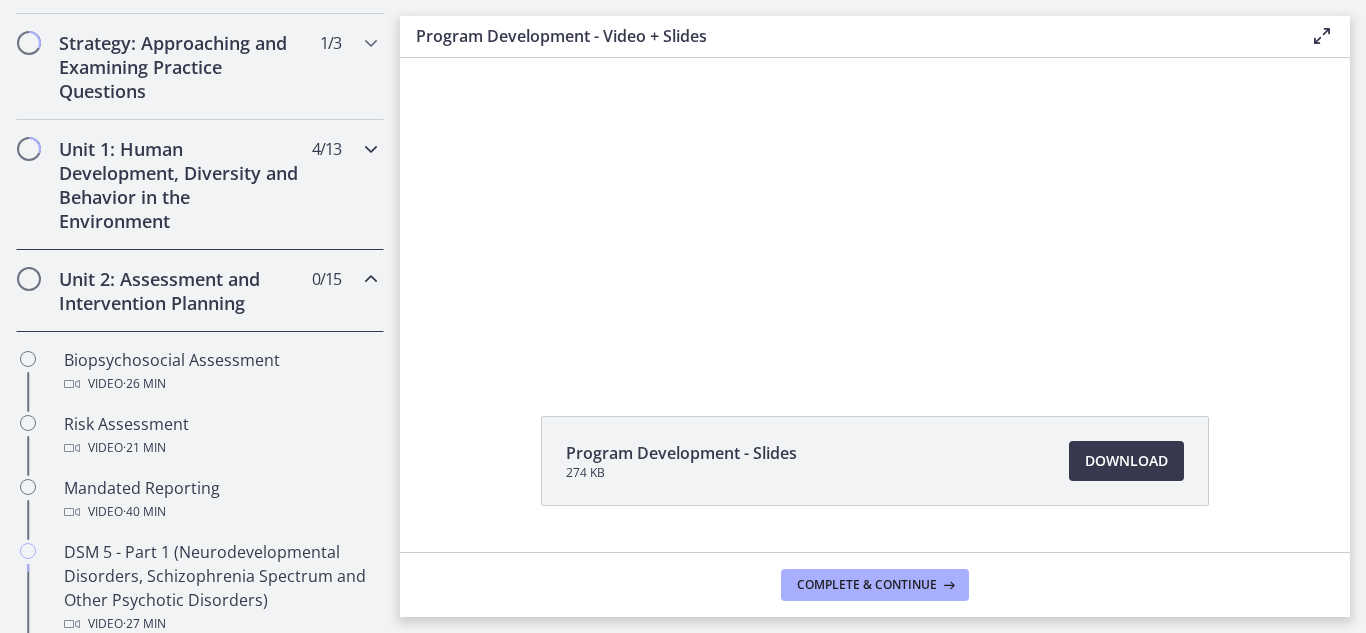 click on "Unit 1: Human Development, Diversity and Behavior in the Environment" at bounding box center (181, 185) 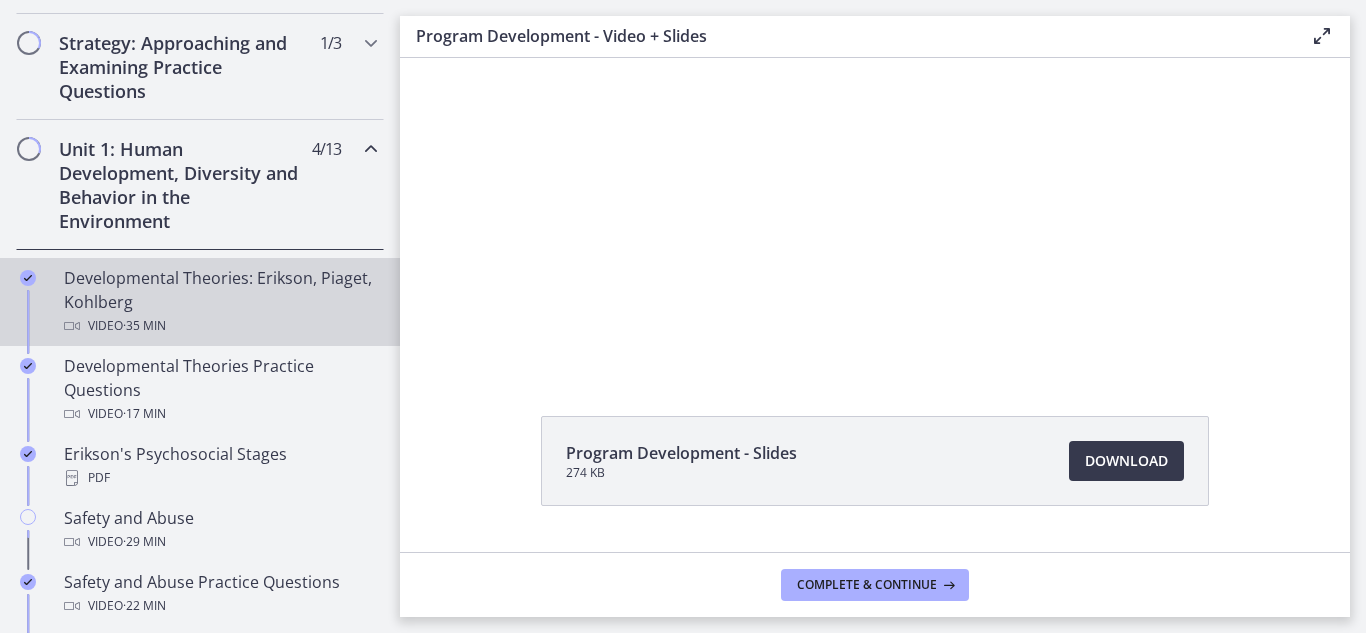 click on "Developmental Theories: Erikson, Piaget, Kohlberg
Video
·  35 min" at bounding box center (220, 302) 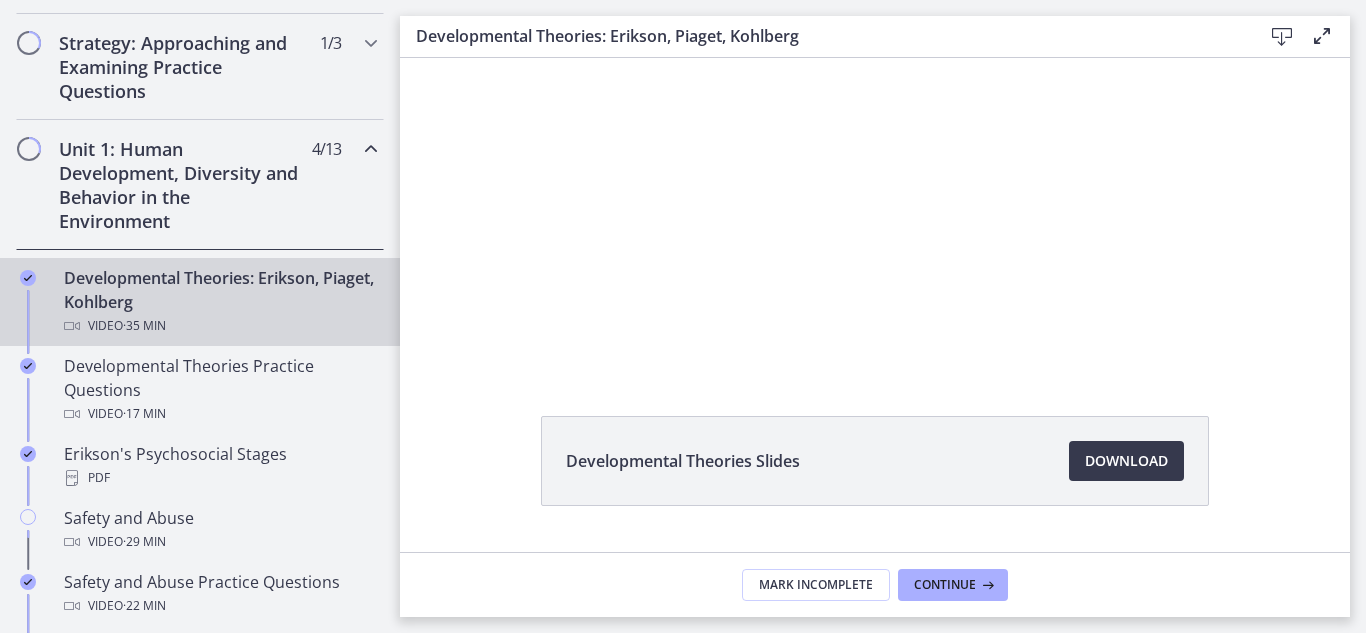 scroll, scrollTop: 0, scrollLeft: 0, axis: both 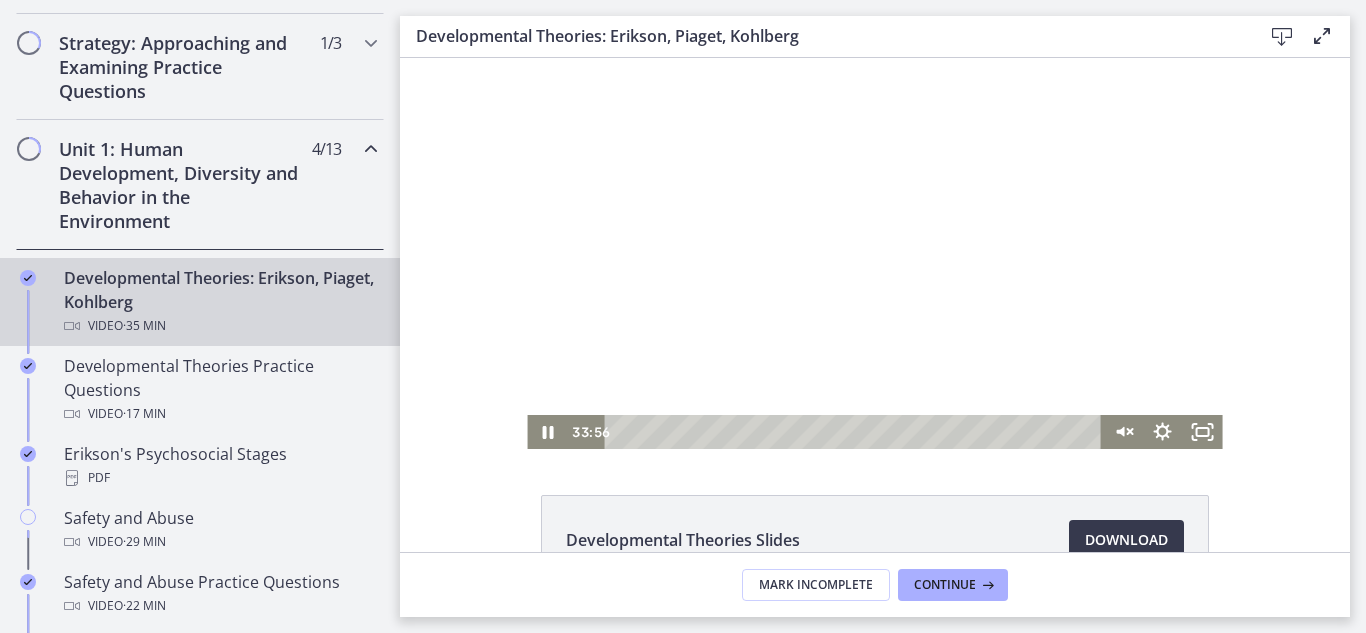 click at bounding box center [874, 253] 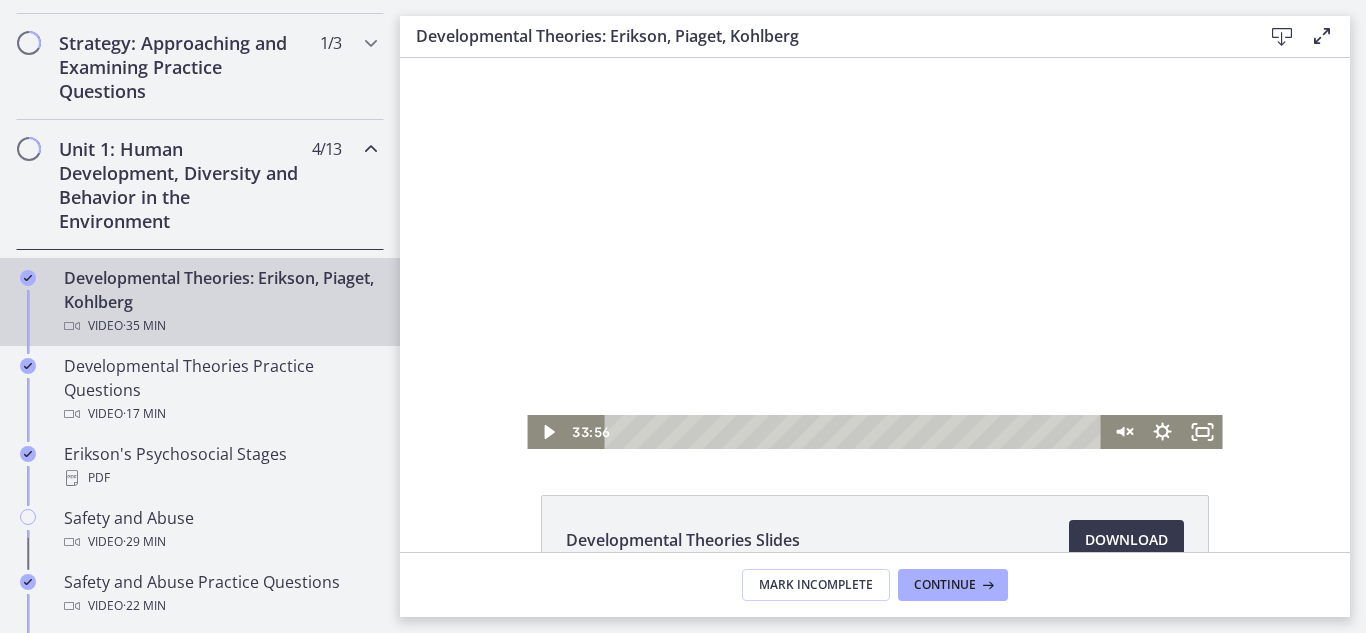 click at bounding box center [874, 253] 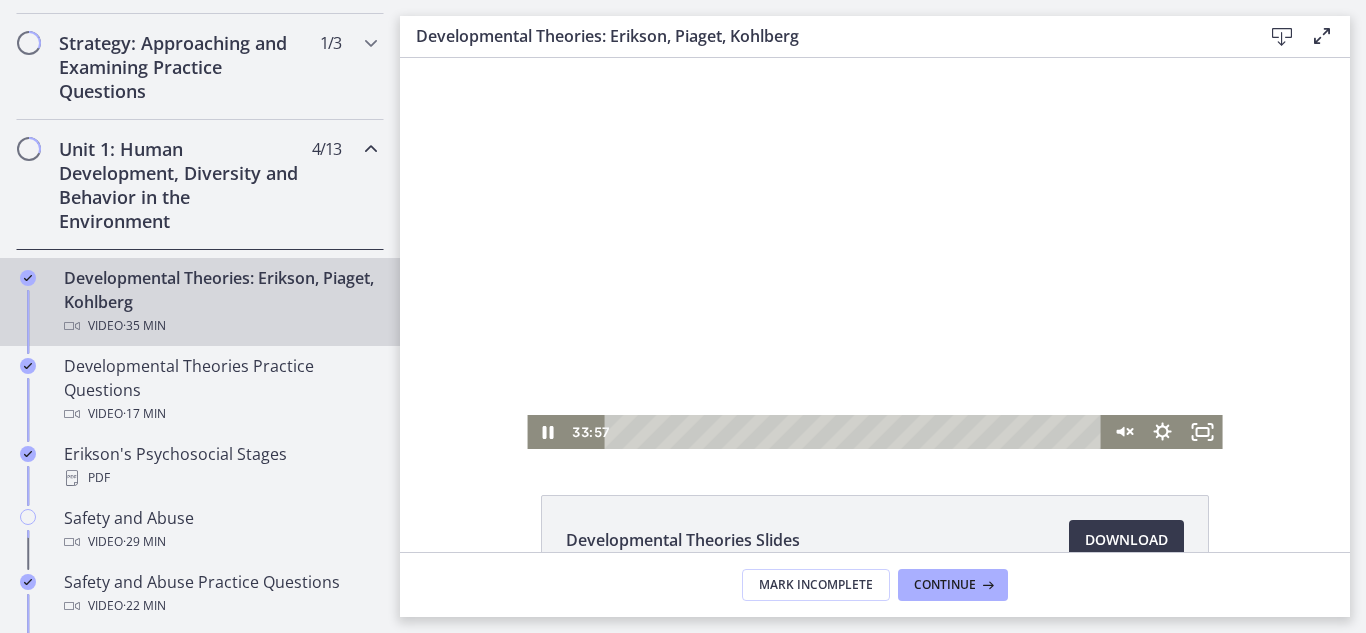 click at bounding box center (874, 253) 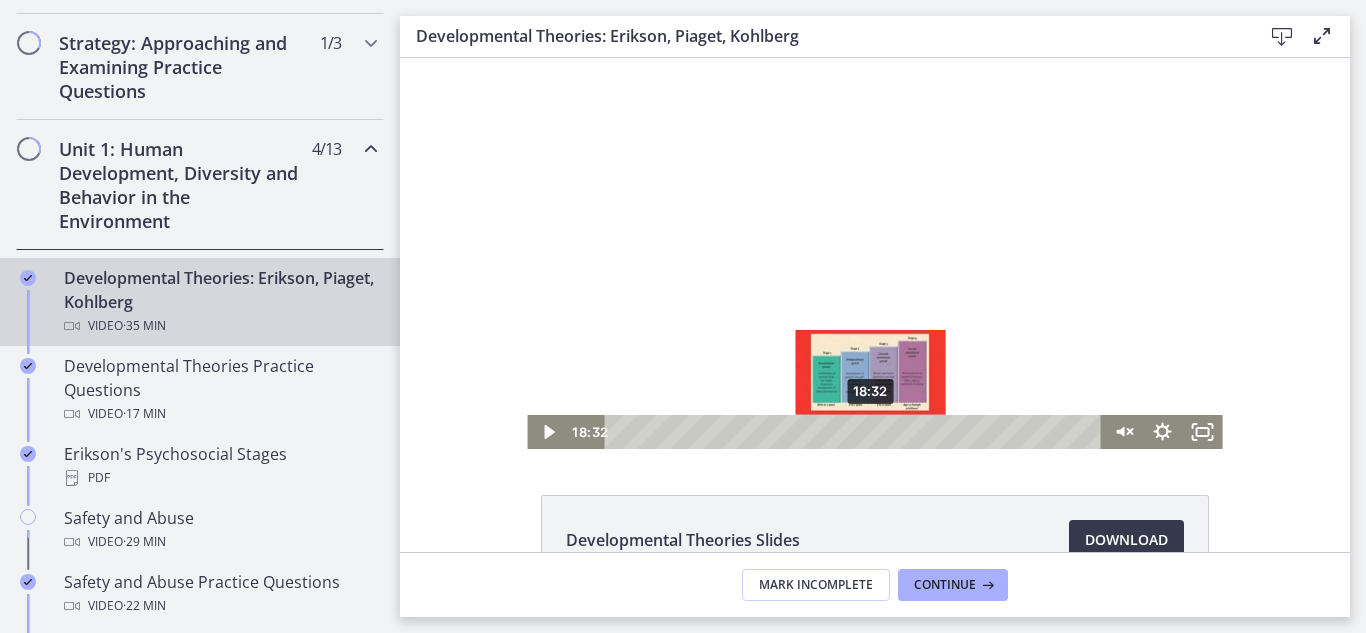 click on "18:32" at bounding box center [856, 432] 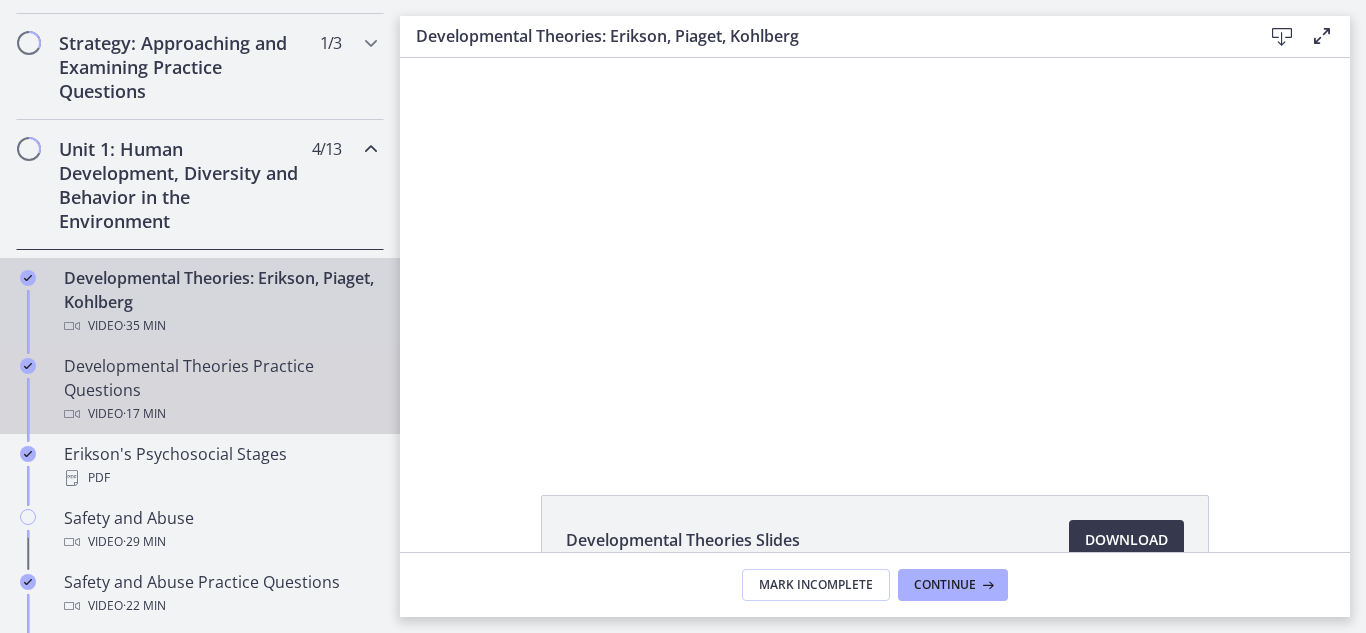 click on "Developmental Theories Practice Questions
Video
·  17 min" at bounding box center (220, 390) 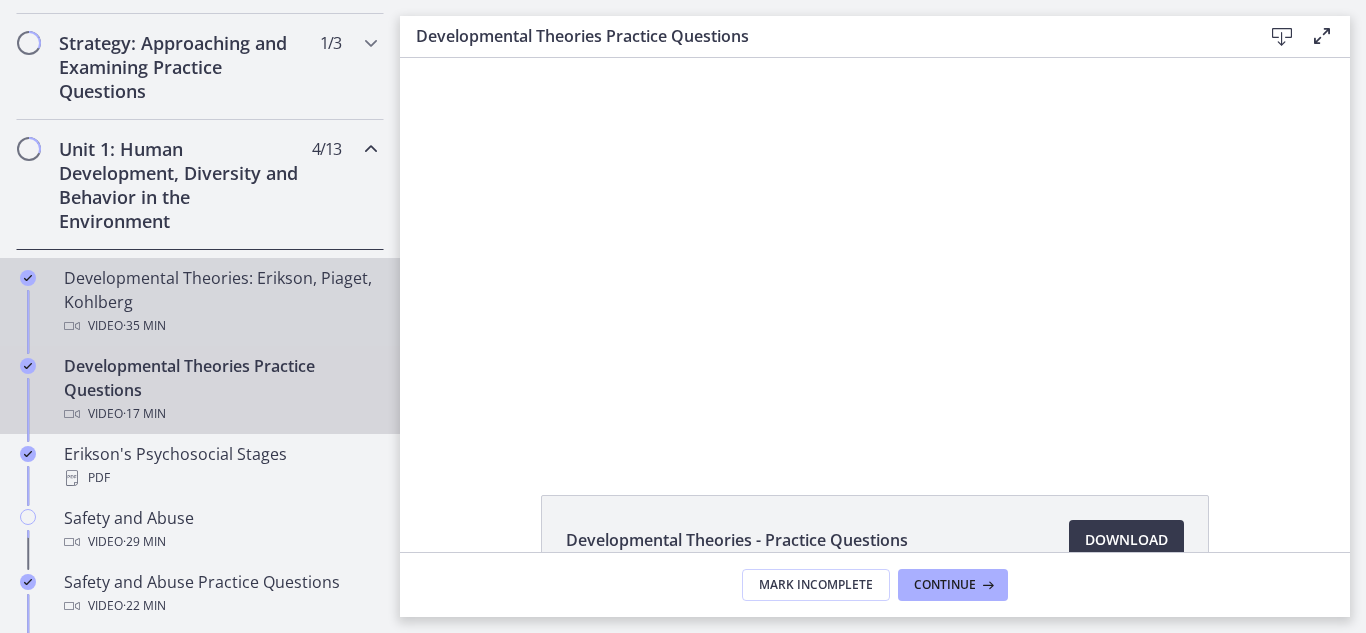 scroll, scrollTop: 129, scrollLeft: 0, axis: vertical 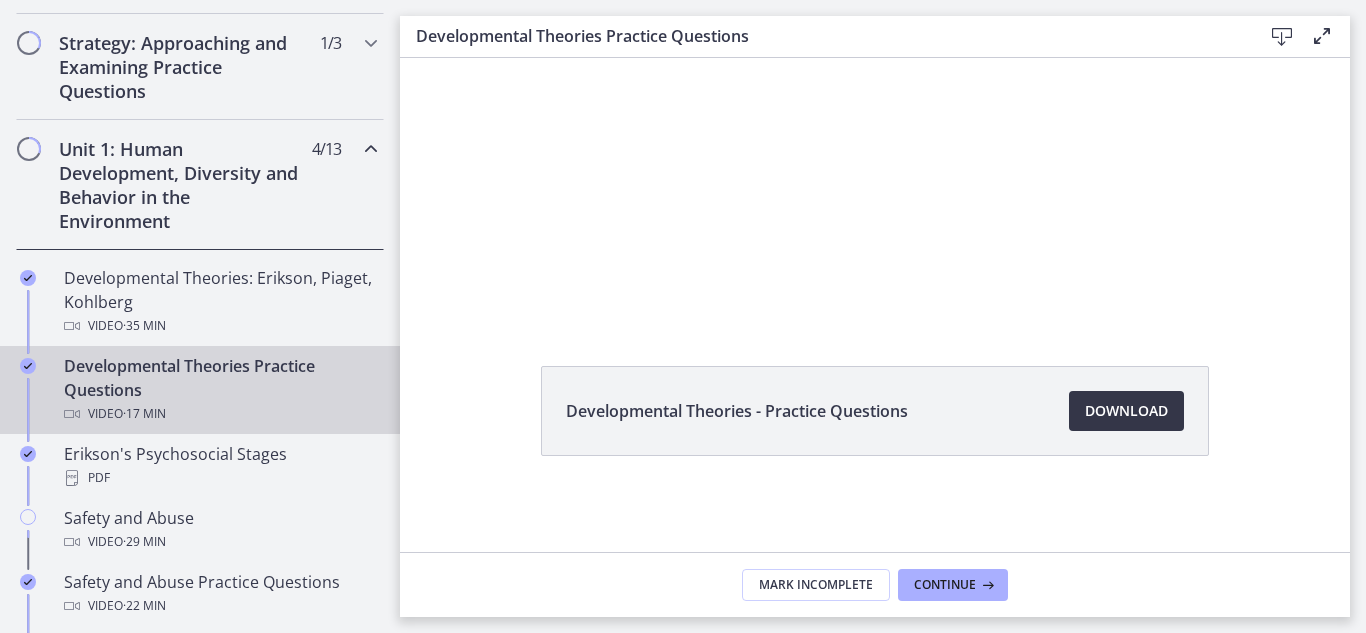 click on "Download
Opens in a new window" at bounding box center [1126, 411] 